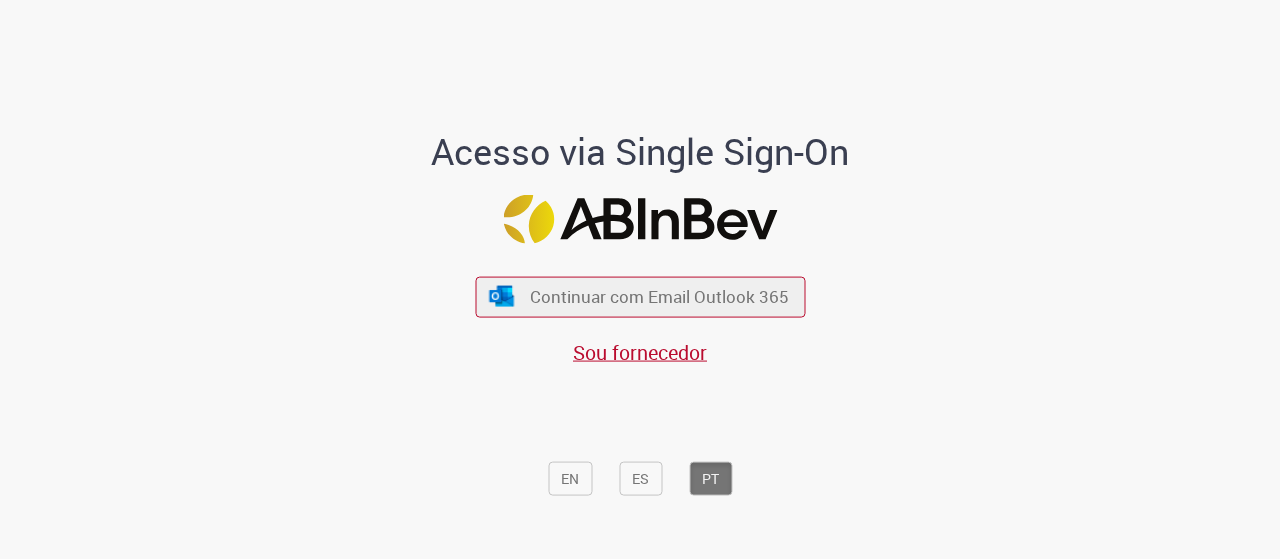 scroll, scrollTop: 0, scrollLeft: 0, axis: both 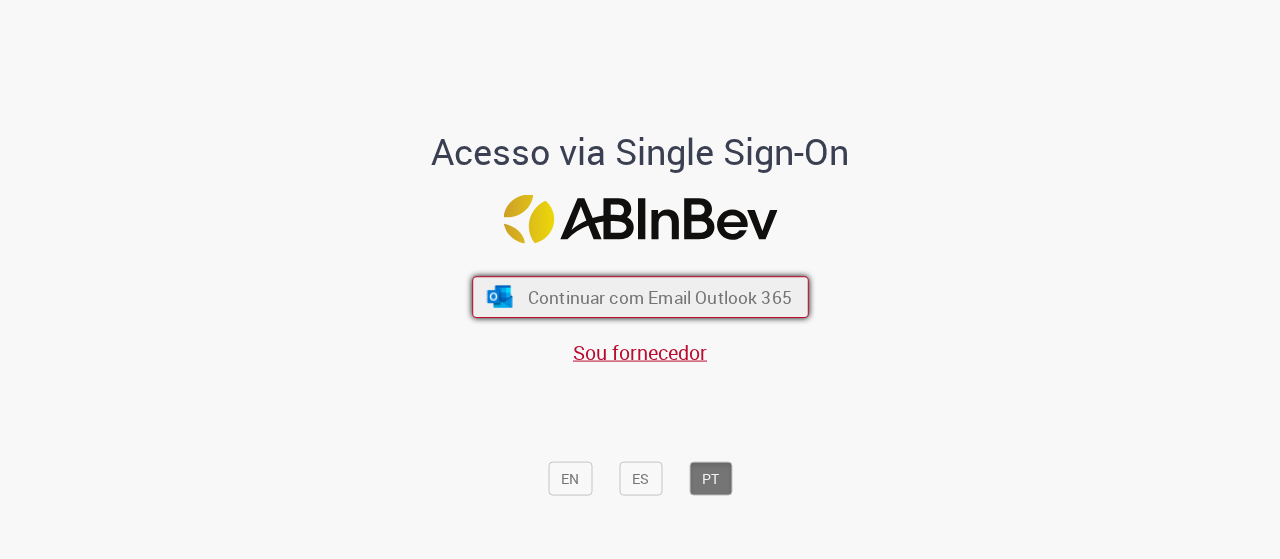 click on "Continuar com Email Outlook 365" at bounding box center (659, 296) 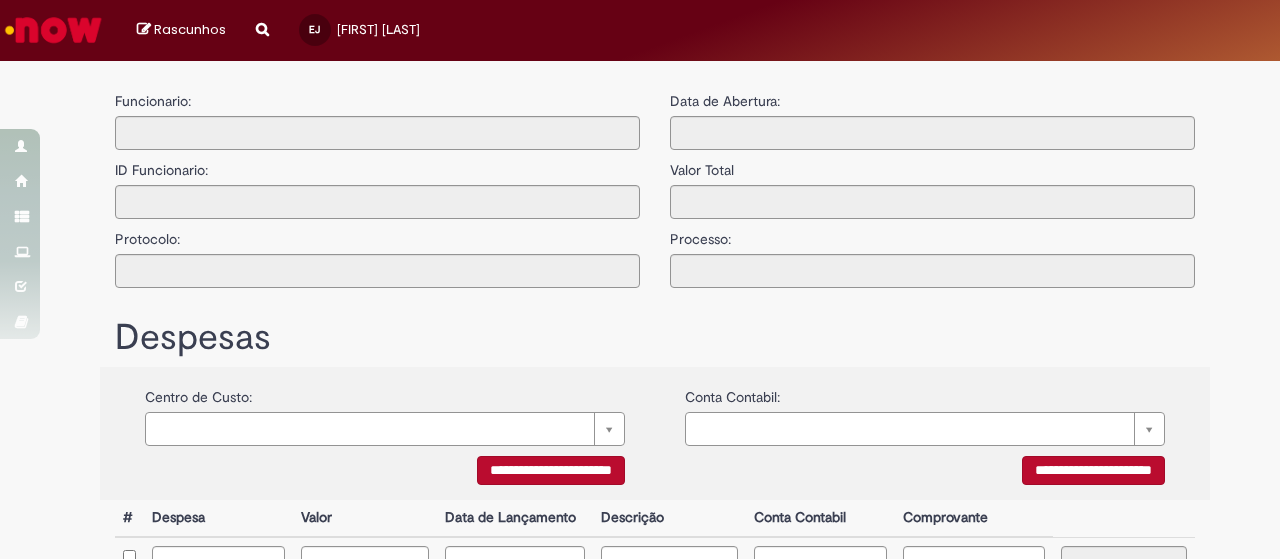 type on "**********" 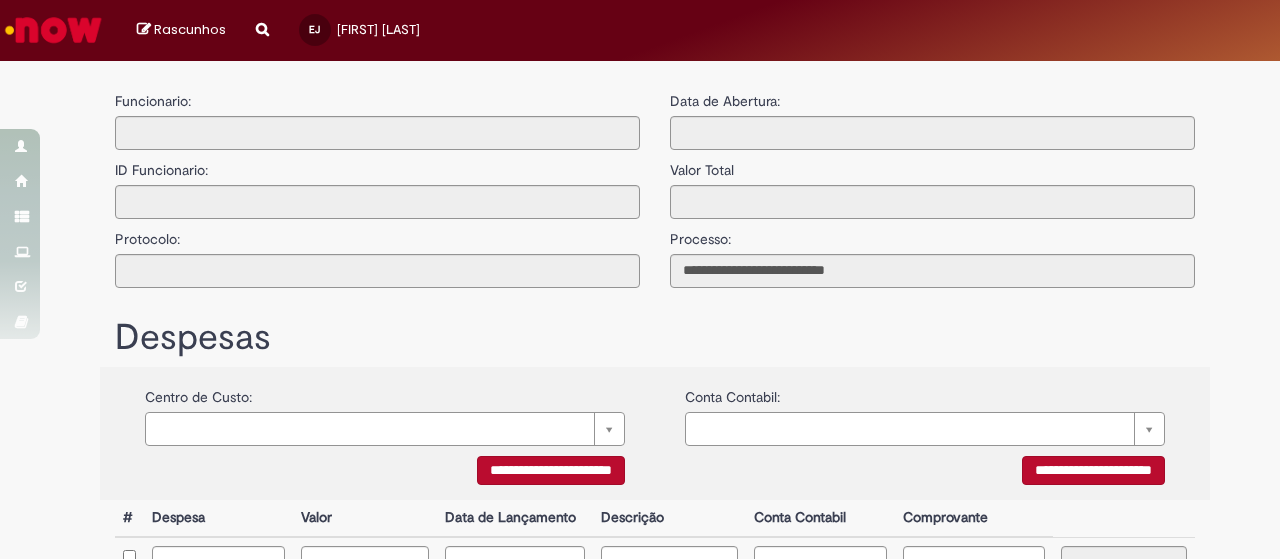 scroll, scrollTop: 0, scrollLeft: 0, axis: both 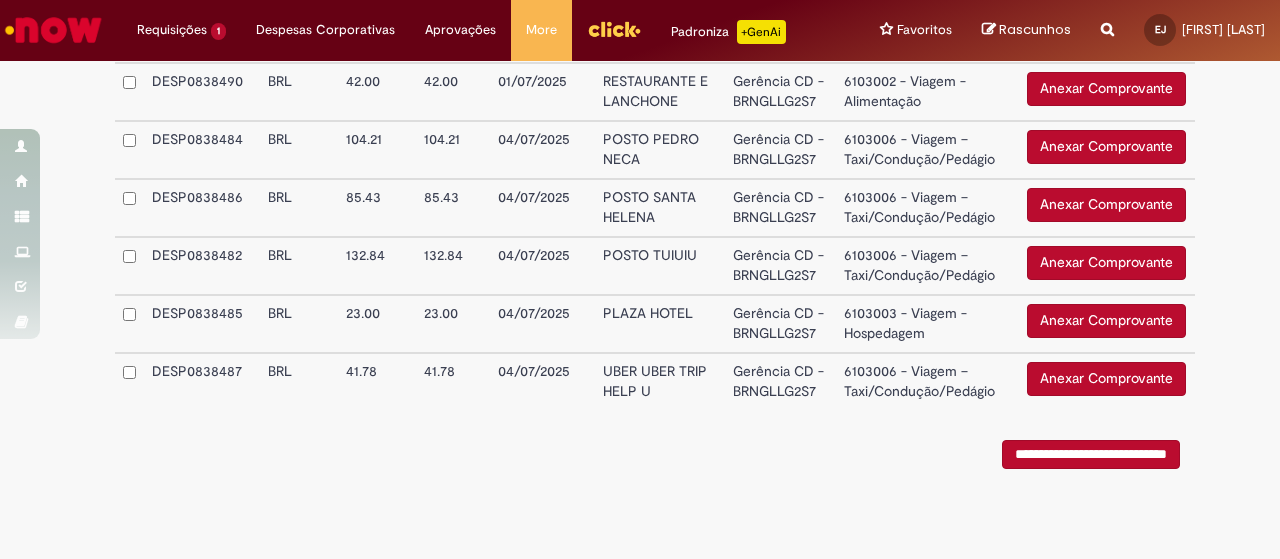 click on "Anexar Comprovante" at bounding box center (1106, 379) 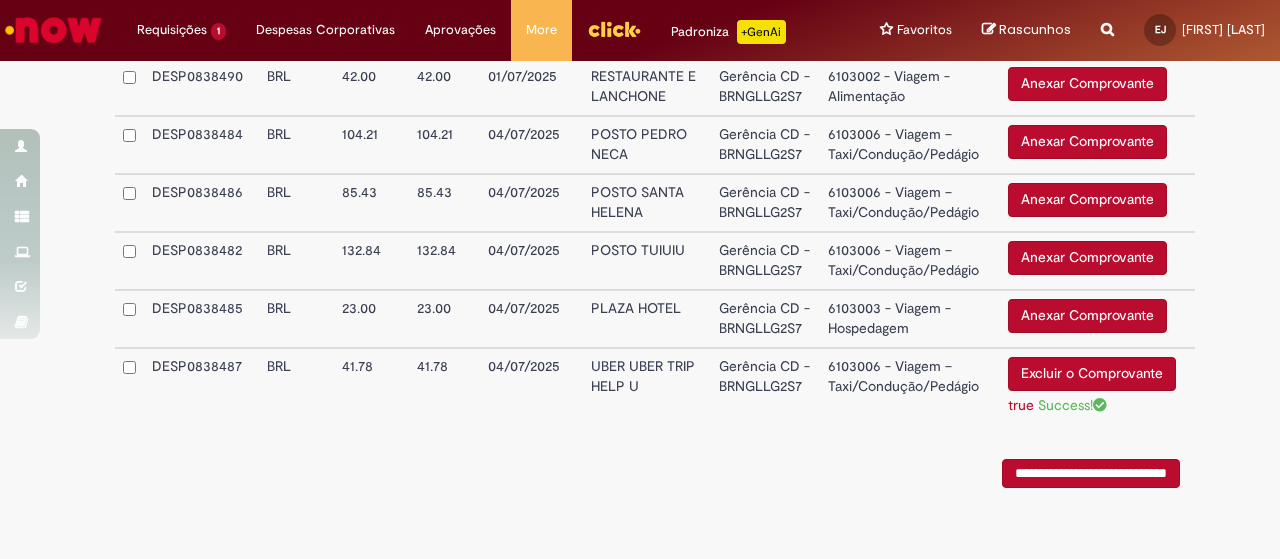click on "Anexar Comprovante" at bounding box center (1087, 316) 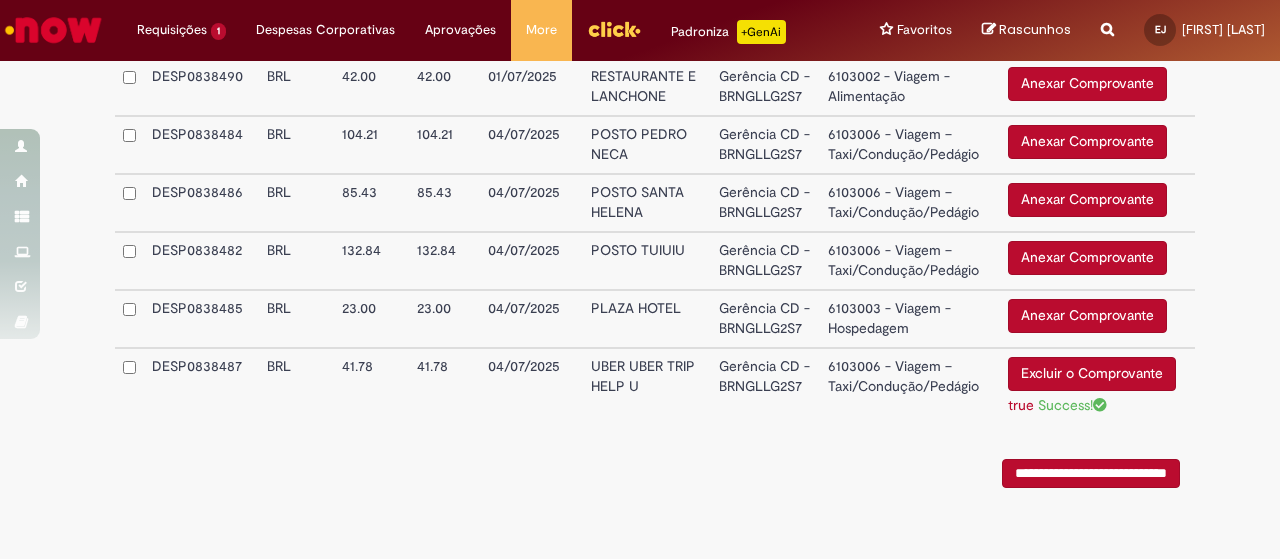 click on "Anexar Comprovante" at bounding box center [1087, 316] 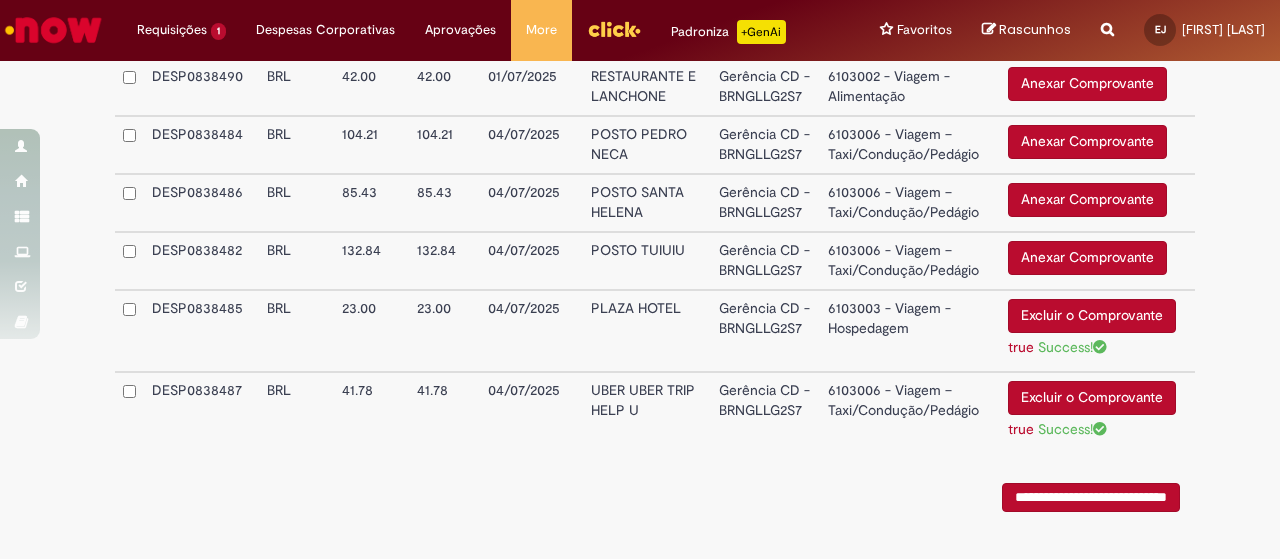 click on "Anexar Comprovante" at bounding box center (1087, 258) 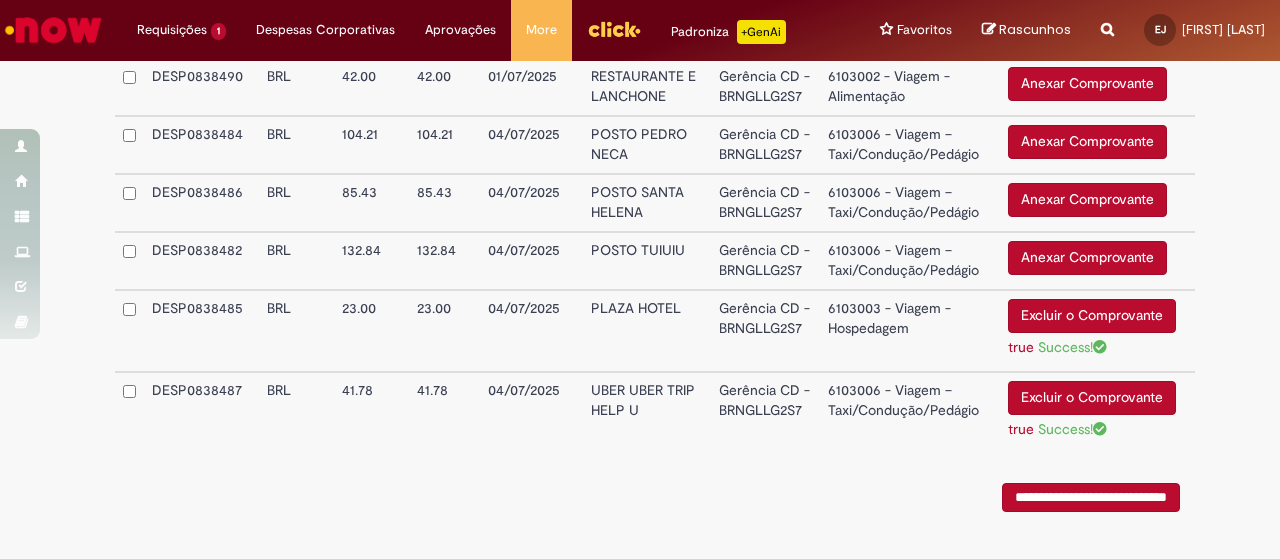 click on "Anexar Comprovante" at bounding box center (1087, 258) 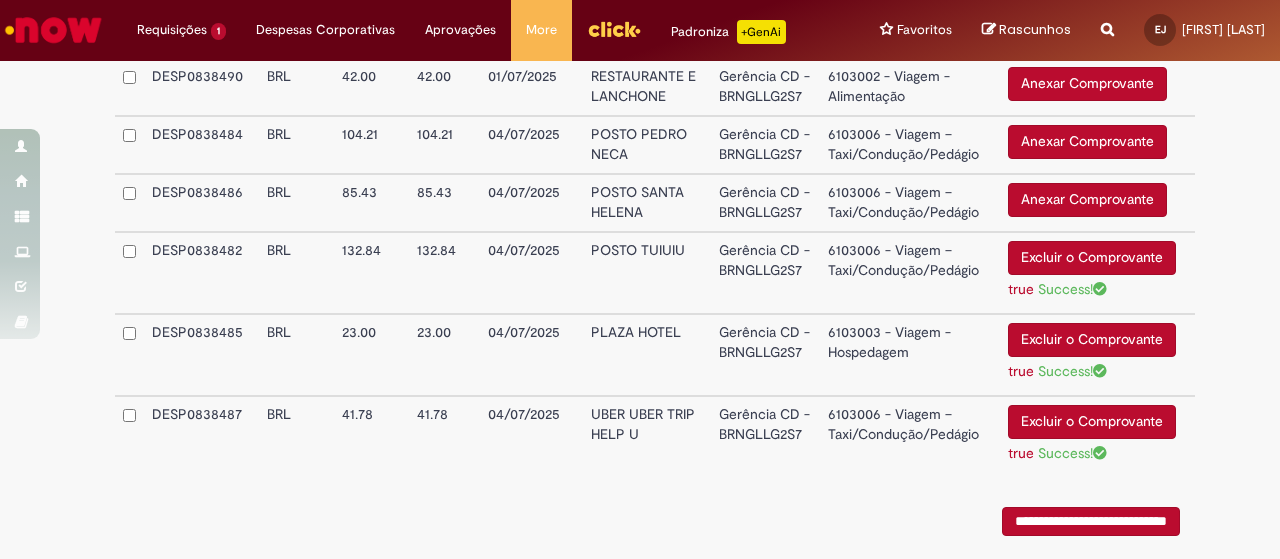 click on "Anexar Comprovante" at bounding box center (1087, 200) 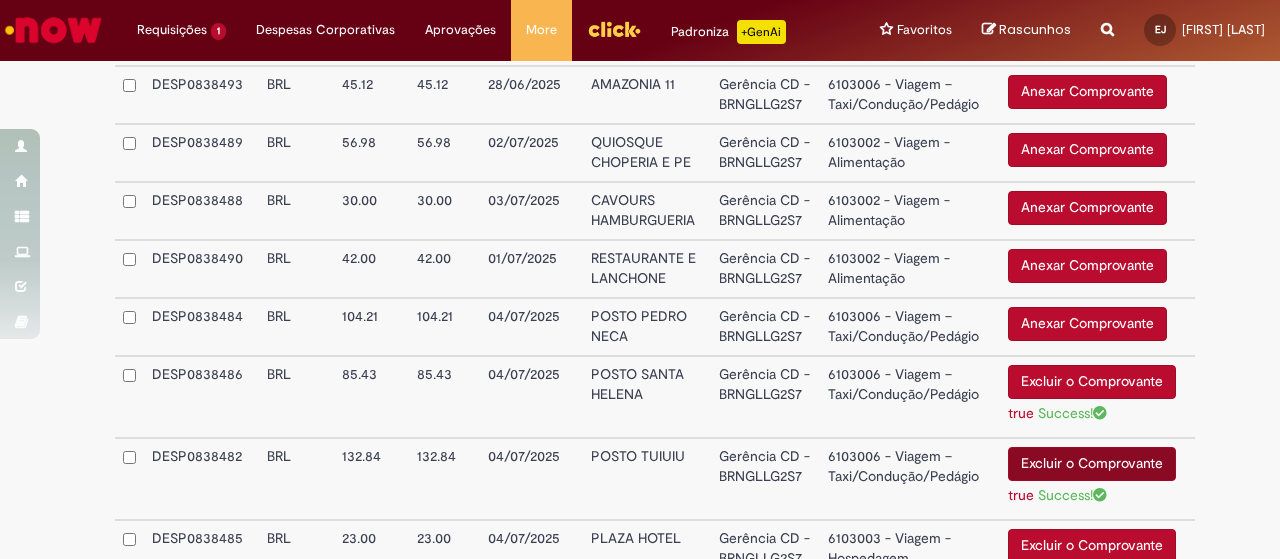 scroll, scrollTop: 1078, scrollLeft: 0, axis: vertical 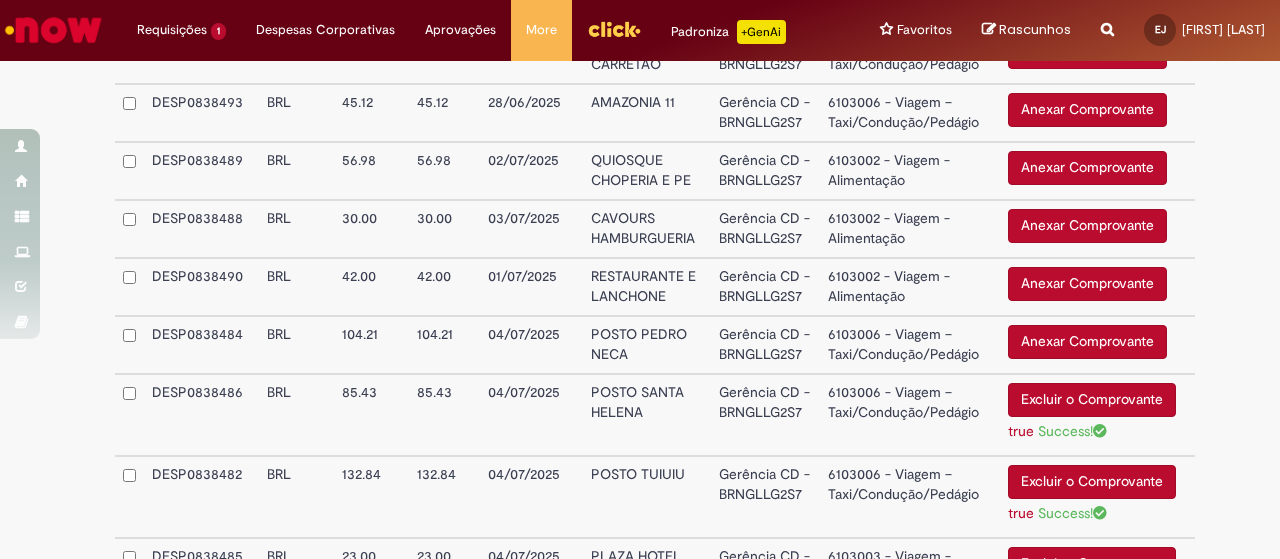 click on "Anexar Comprovante" at bounding box center (1087, 342) 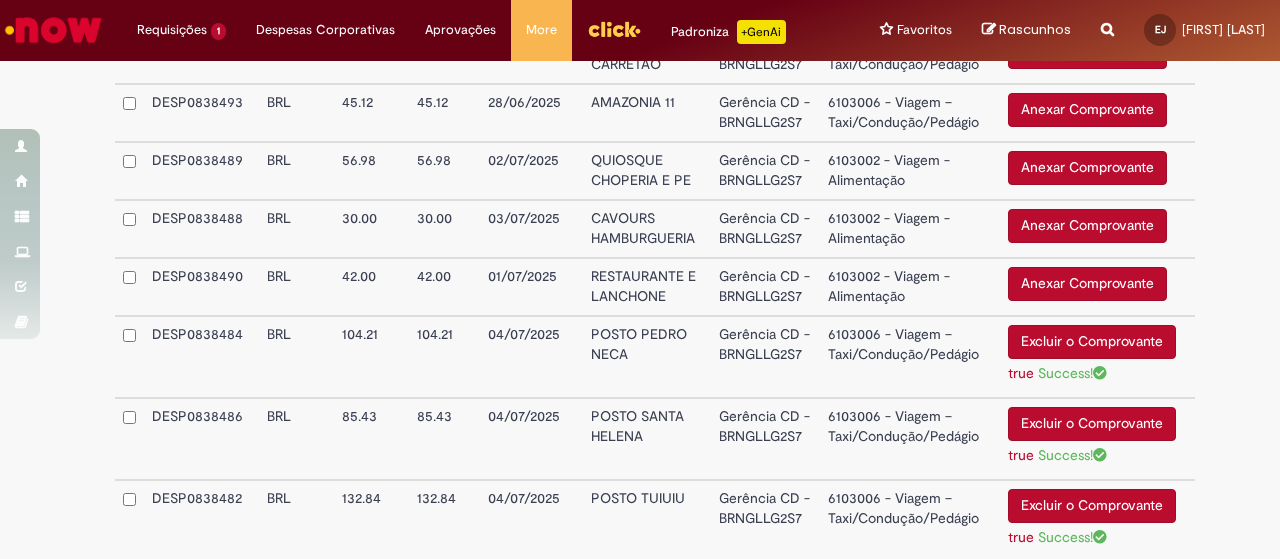click on "Anexar Comprovante" at bounding box center [1087, 284] 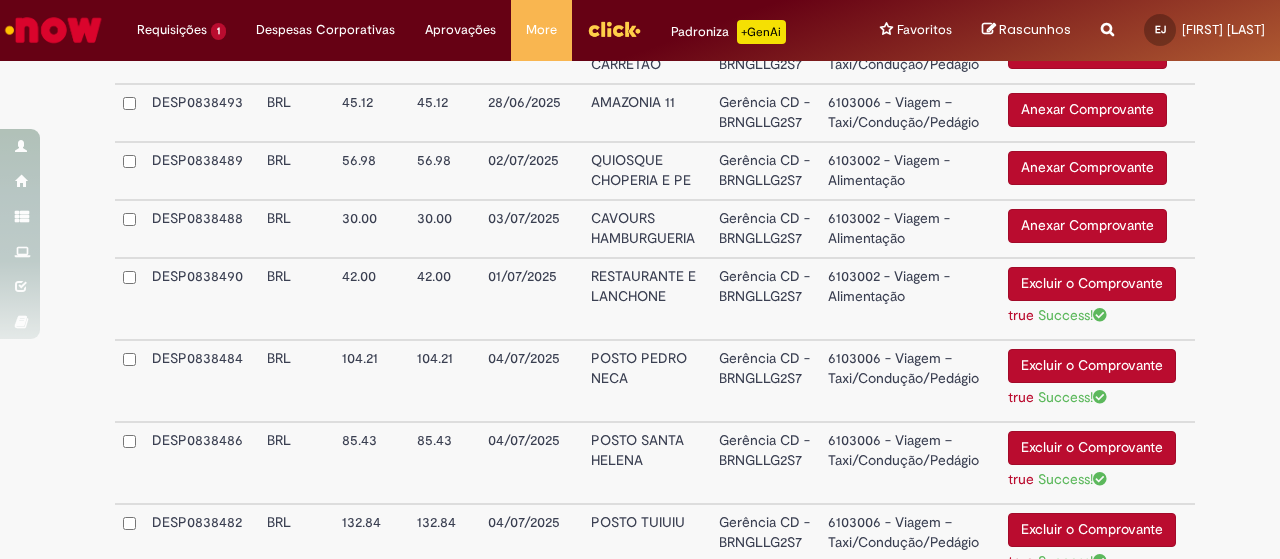 click on "Anexar Comprovante" at bounding box center [1087, 226] 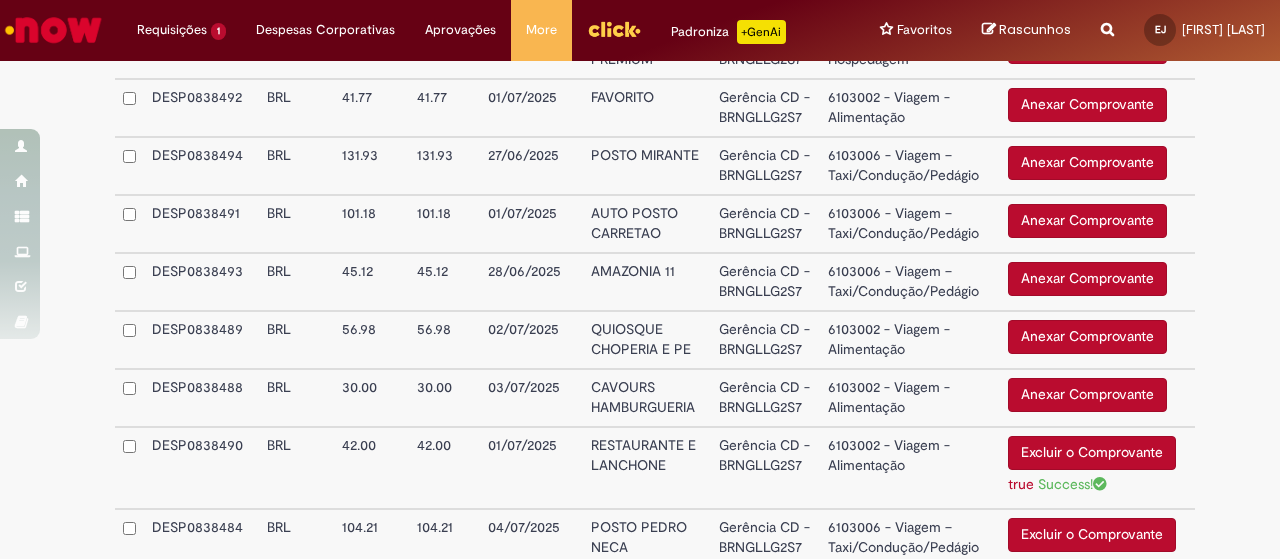 scroll, scrollTop: 878, scrollLeft: 0, axis: vertical 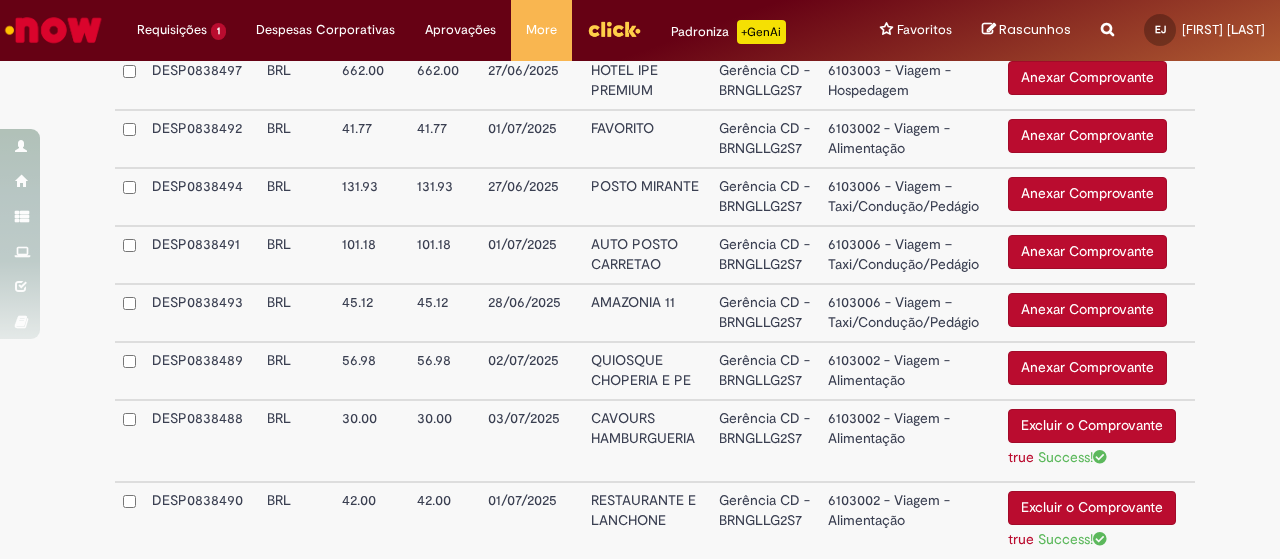 click on "Anexar Comprovante" at bounding box center (1087, 368) 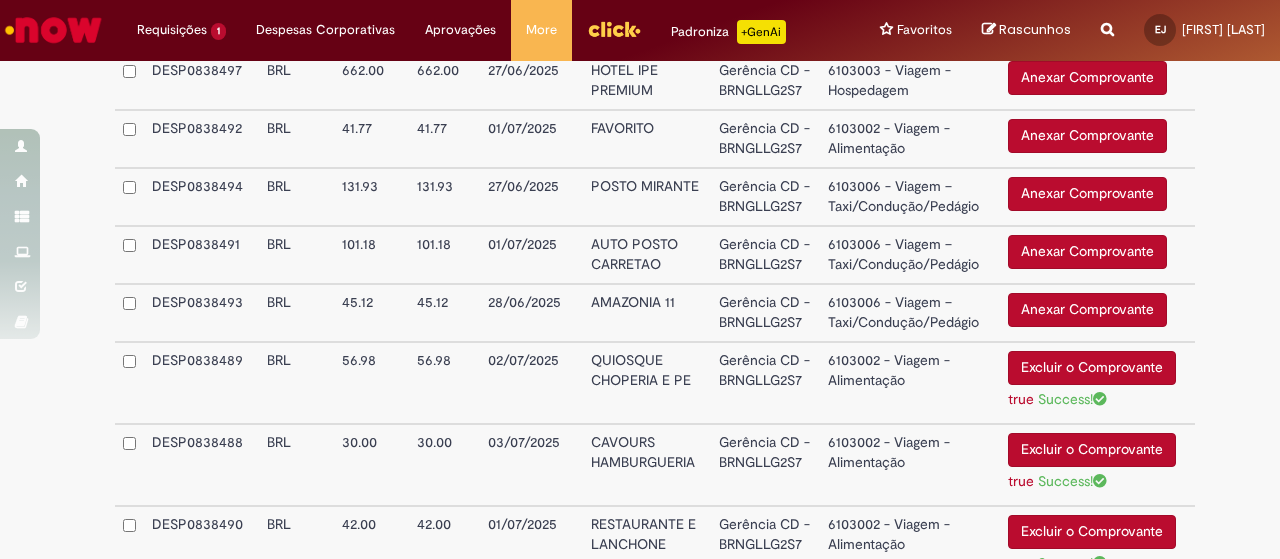 click on "Anexar Comprovante" at bounding box center (1087, 310) 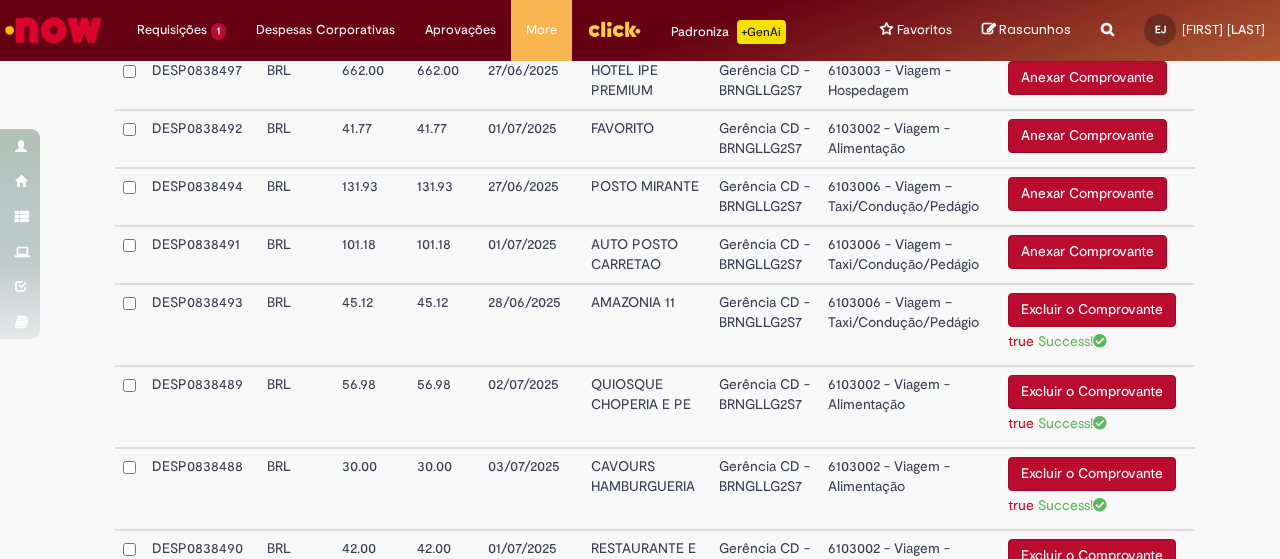 click on "Anexar Comprovante" at bounding box center (1087, 252) 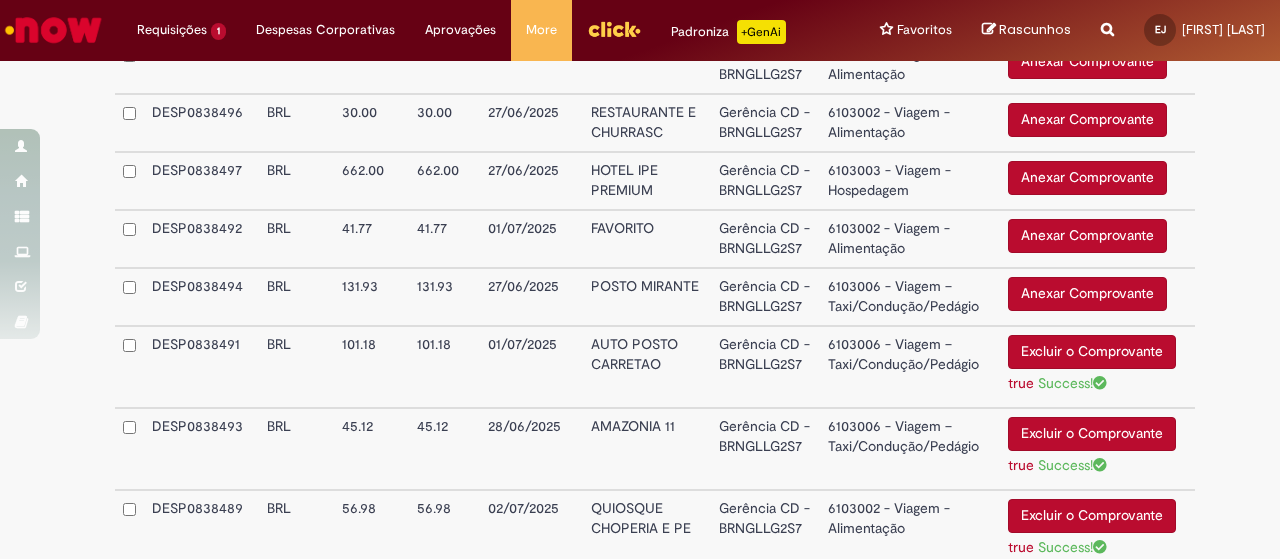 scroll, scrollTop: 678, scrollLeft: 0, axis: vertical 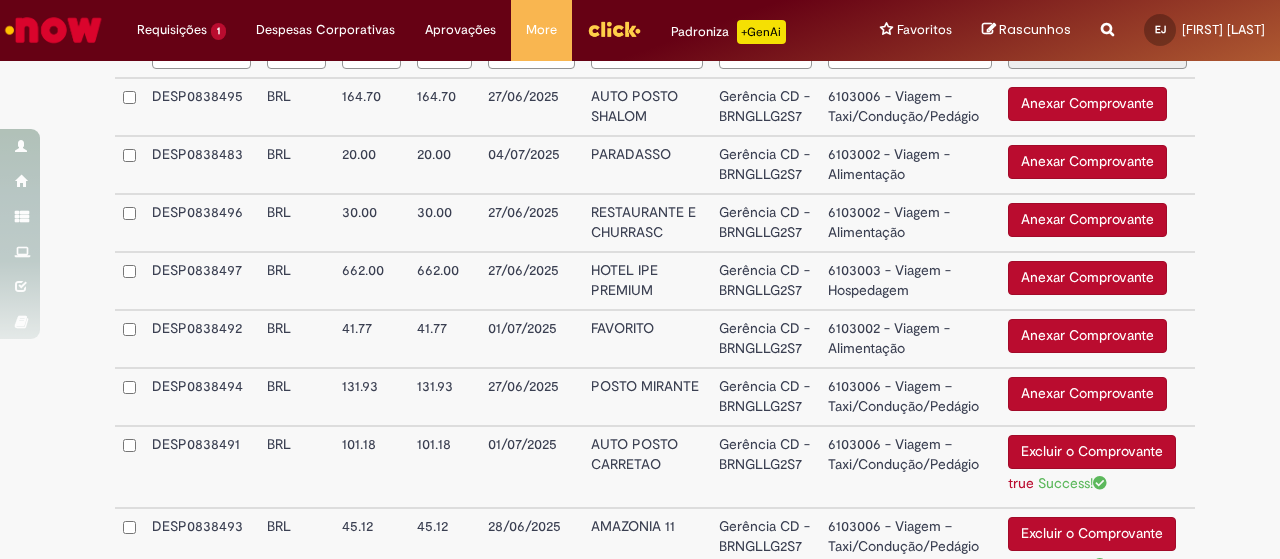 click on "Anexar Comprovante" at bounding box center (1087, 394) 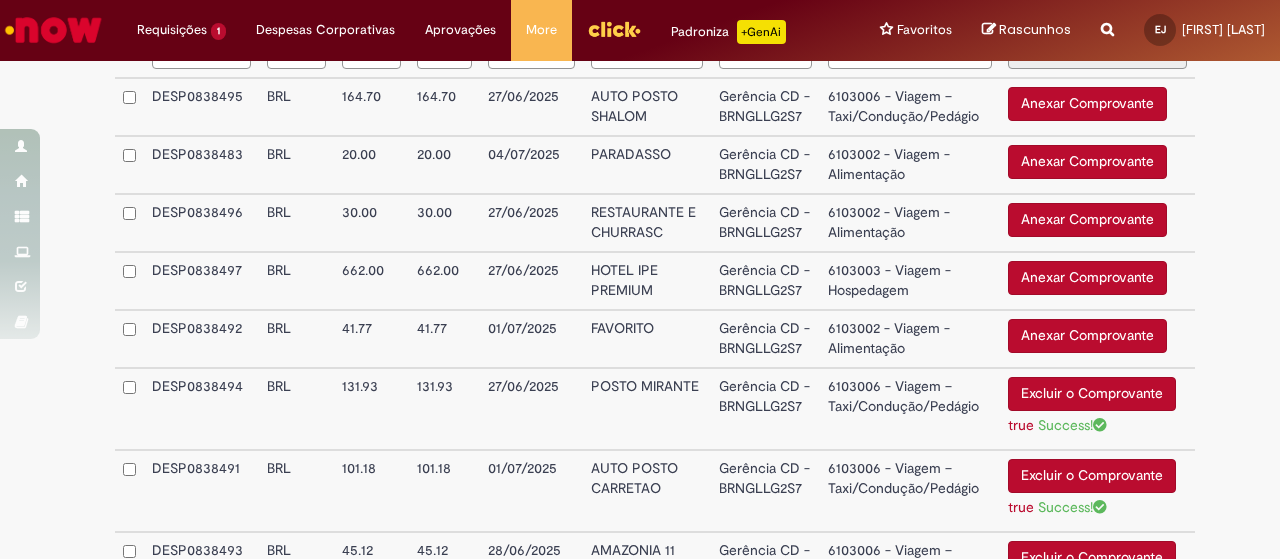 click on "Anexar Comprovante" at bounding box center [1087, 336] 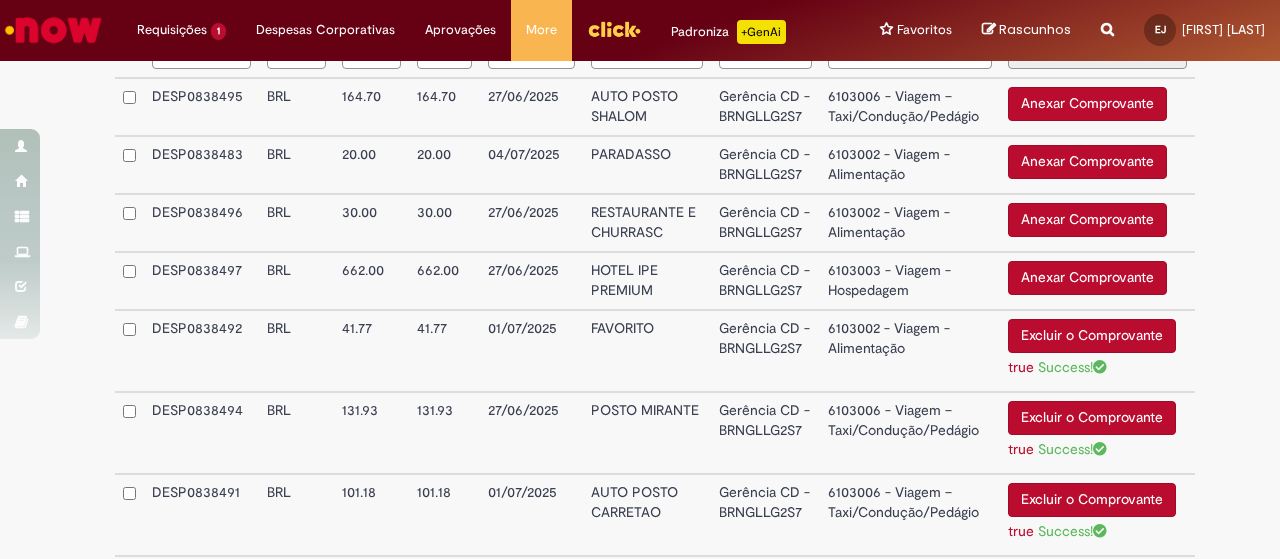 click on "Anexar Comprovante" at bounding box center [1087, 278] 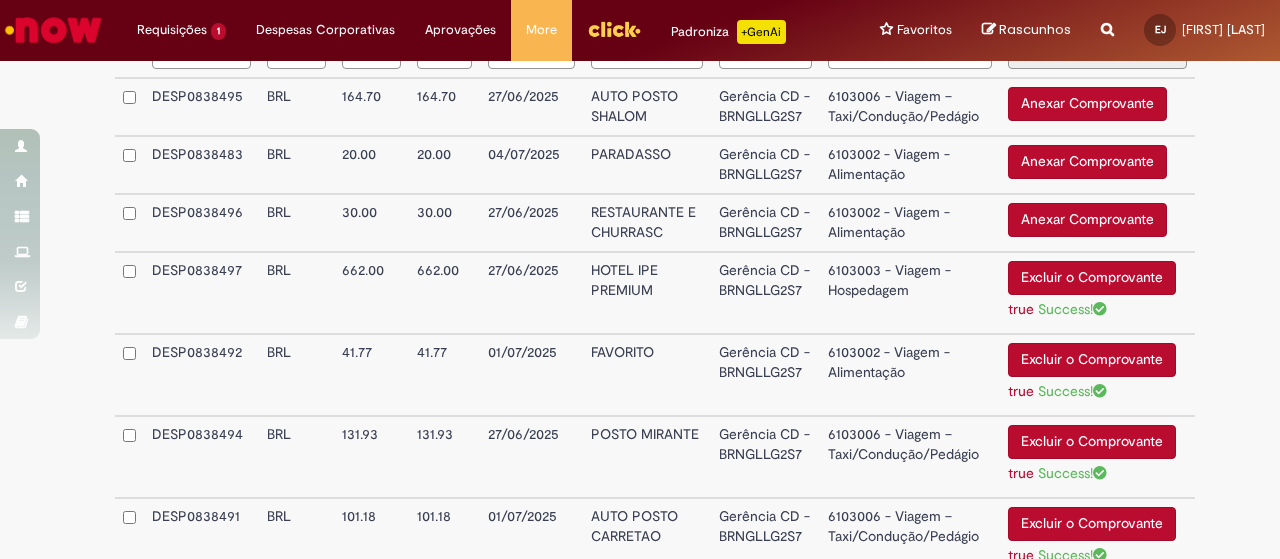 click on "Anexar Comprovante" at bounding box center (1087, 220) 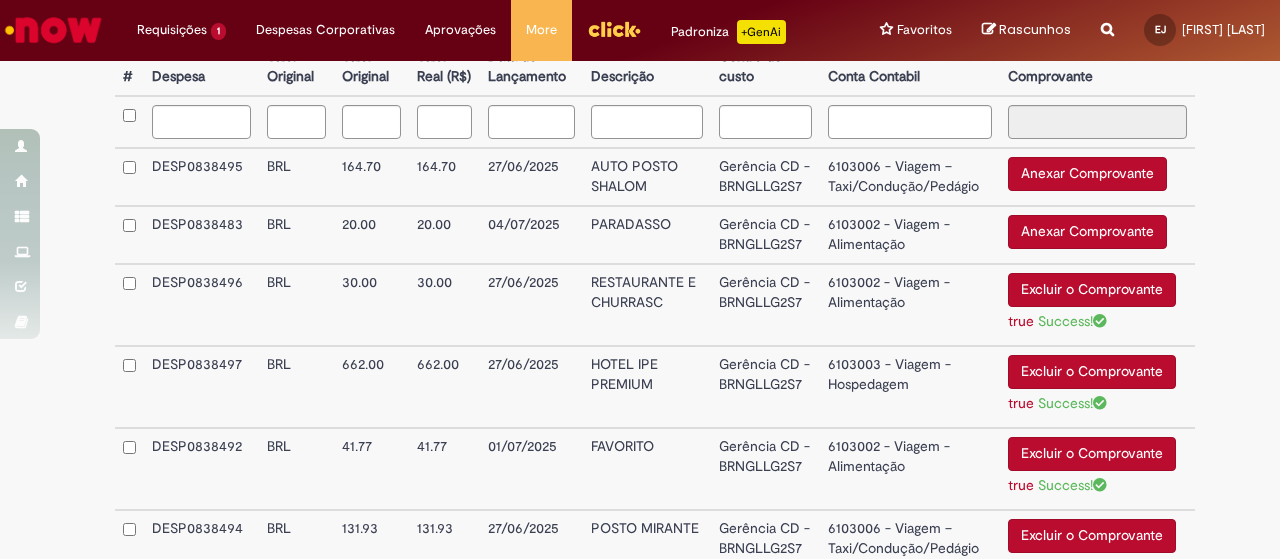 scroll, scrollTop: 578, scrollLeft: 0, axis: vertical 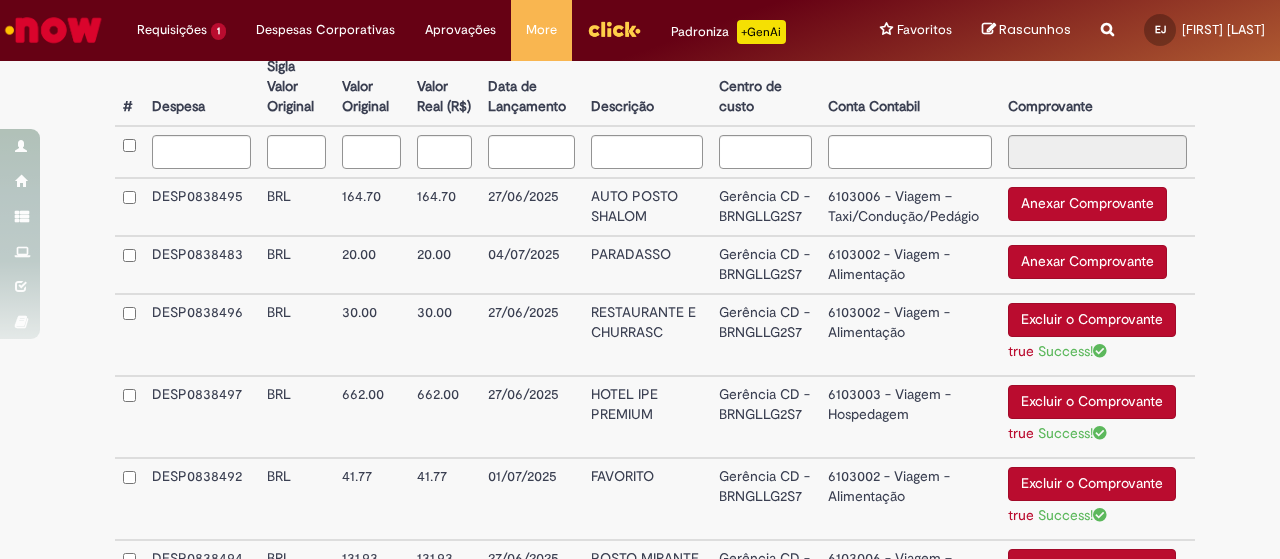 click on "Anexar Comprovante" at bounding box center [1087, 262] 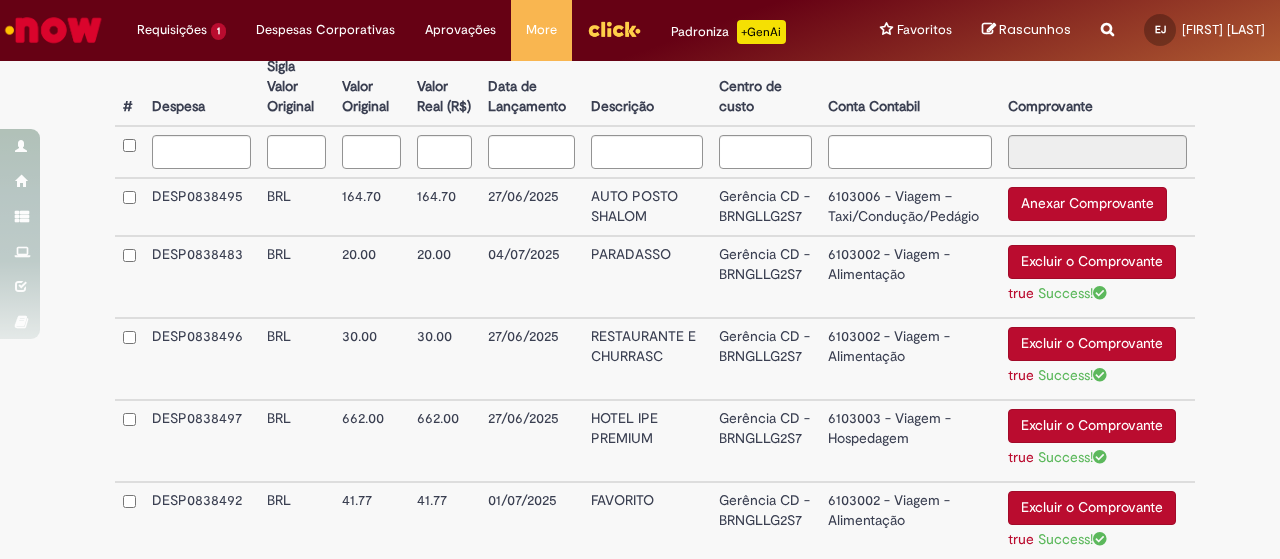 click on "Anexar Comprovante" at bounding box center (1087, 204) 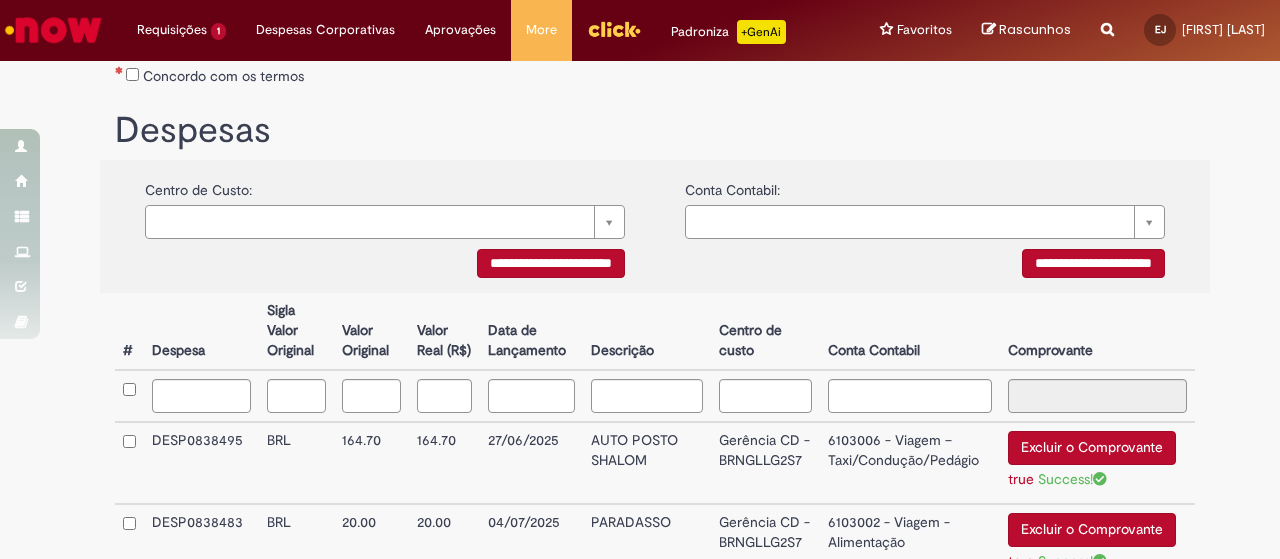 scroll, scrollTop: 78, scrollLeft: 0, axis: vertical 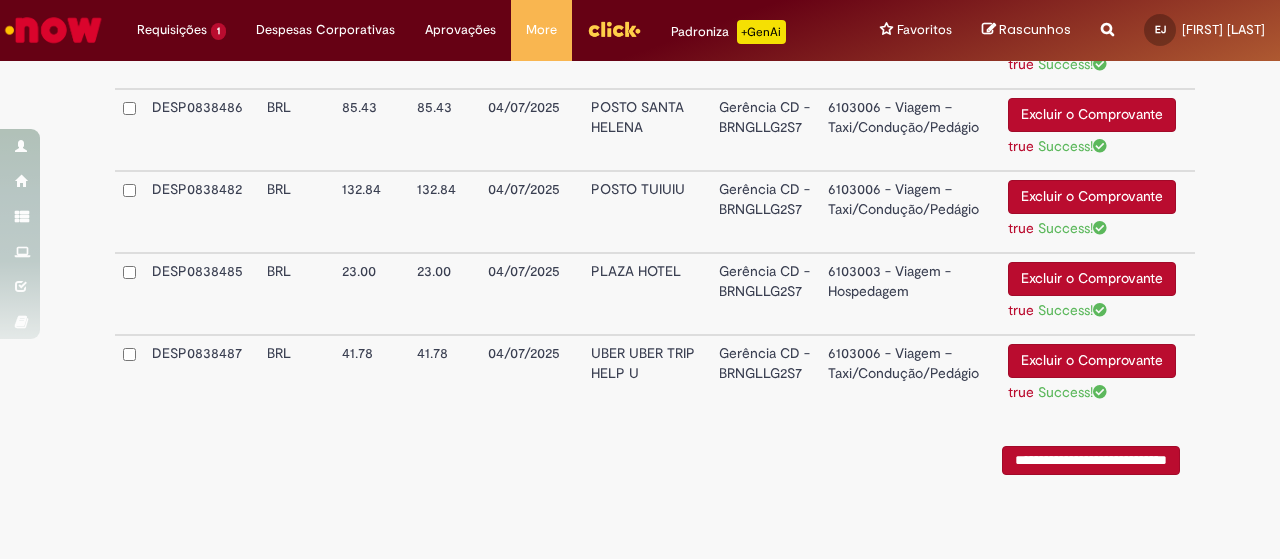 click on "**********" at bounding box center (1091, 460) 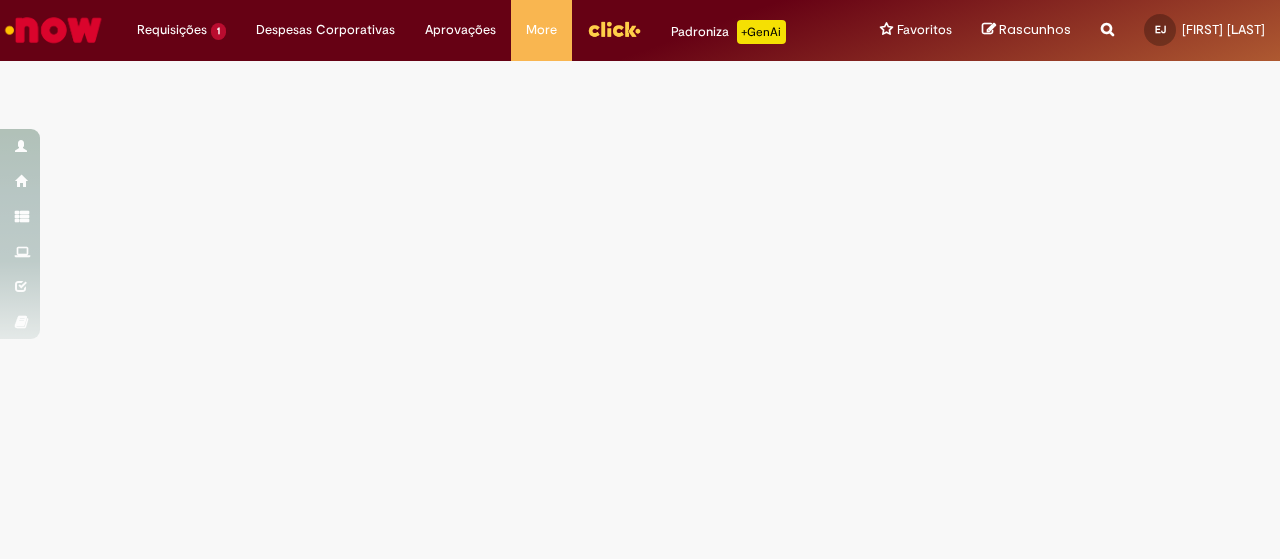 scroll, scrollTop: 0, scrollLeft: 0, axis: both 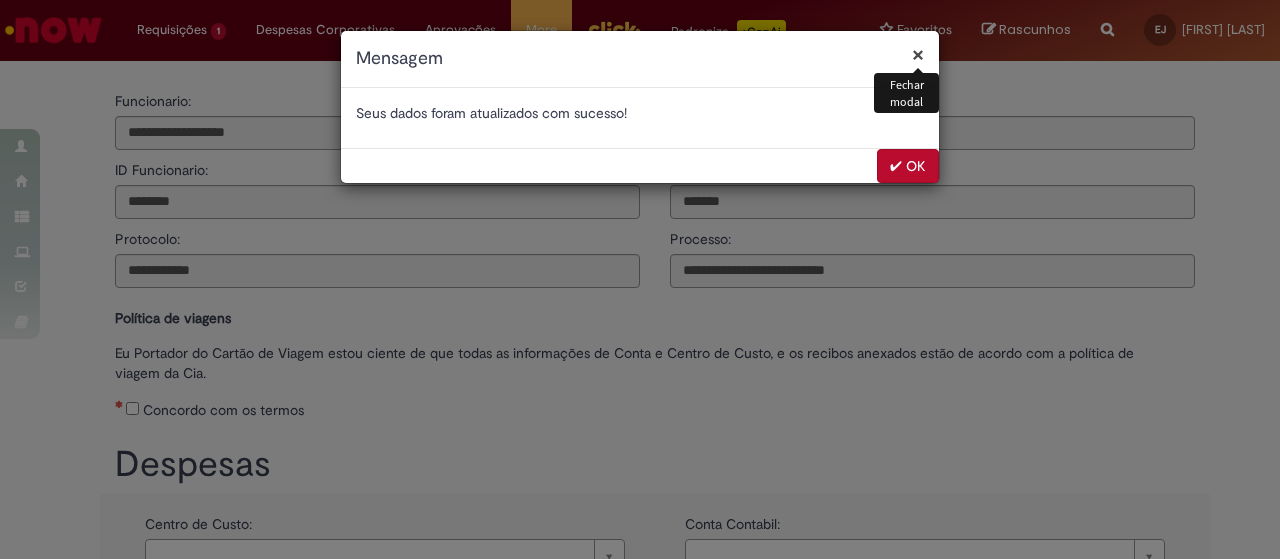 click on "× Fechar modal Mensagem Seus dados foram atualizados com sucesso! ✔ OK" at bounding box center [640, 107] 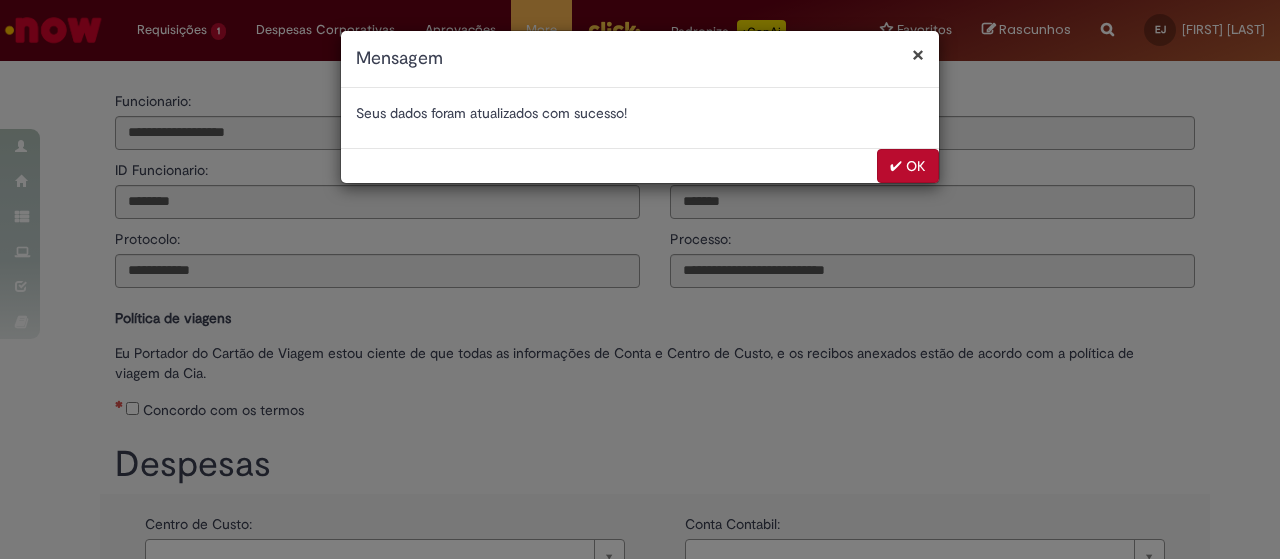 click on "✔ OK" at bounding box center [908, 166] 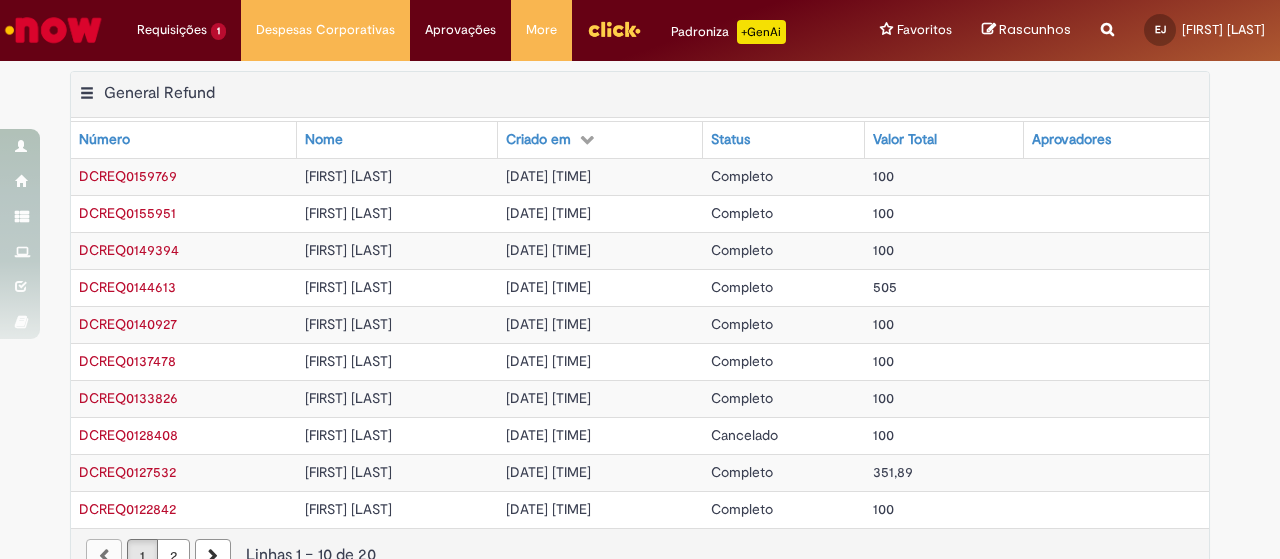 scroll, scrollTop: 0, scrollLeft: 0, axis: both 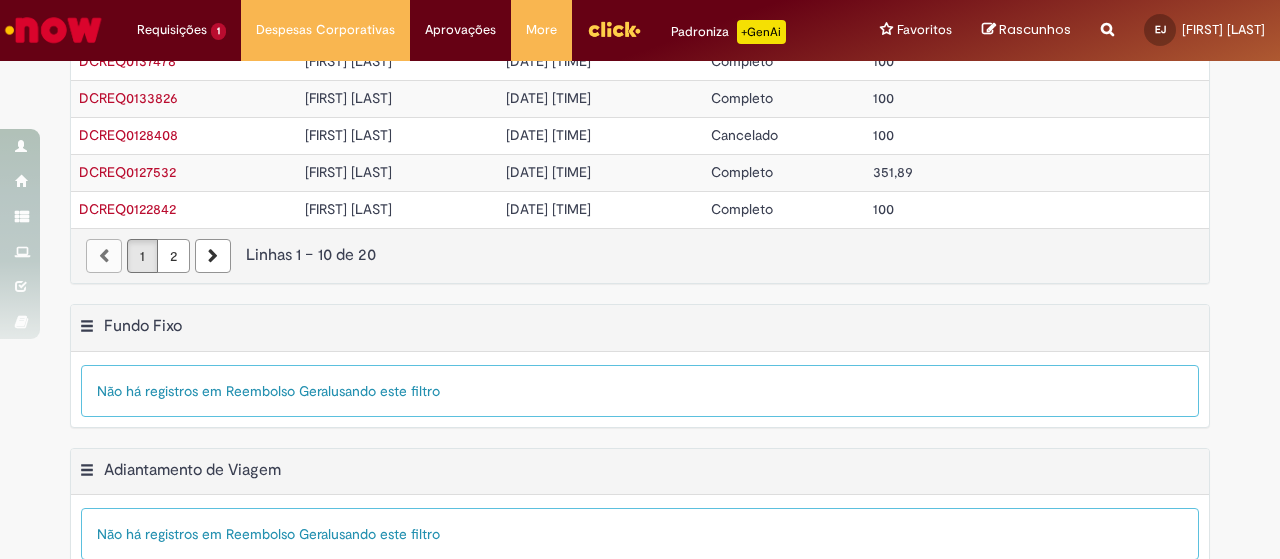 click at bounding box center [213, 256] 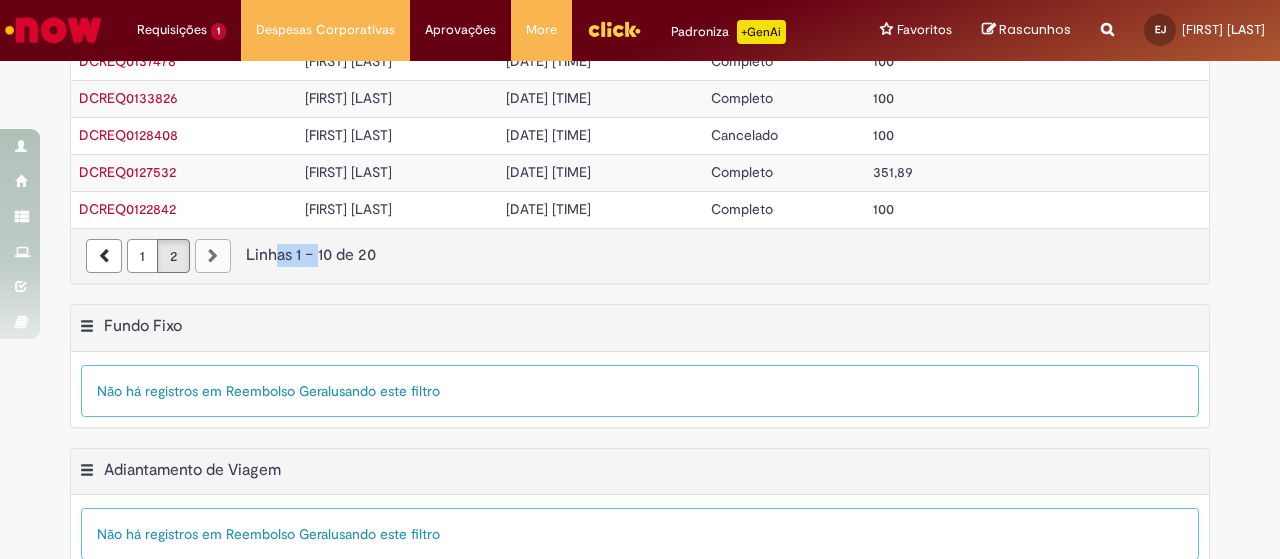 click at bounding box center [213, 256] 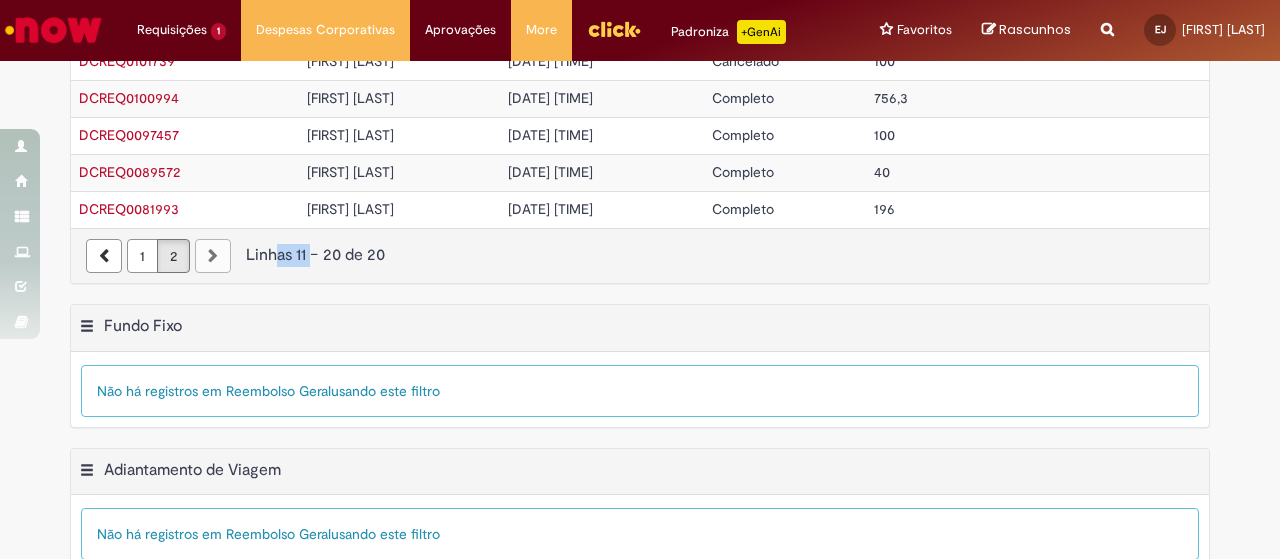 click at bounding box center [213, 256] 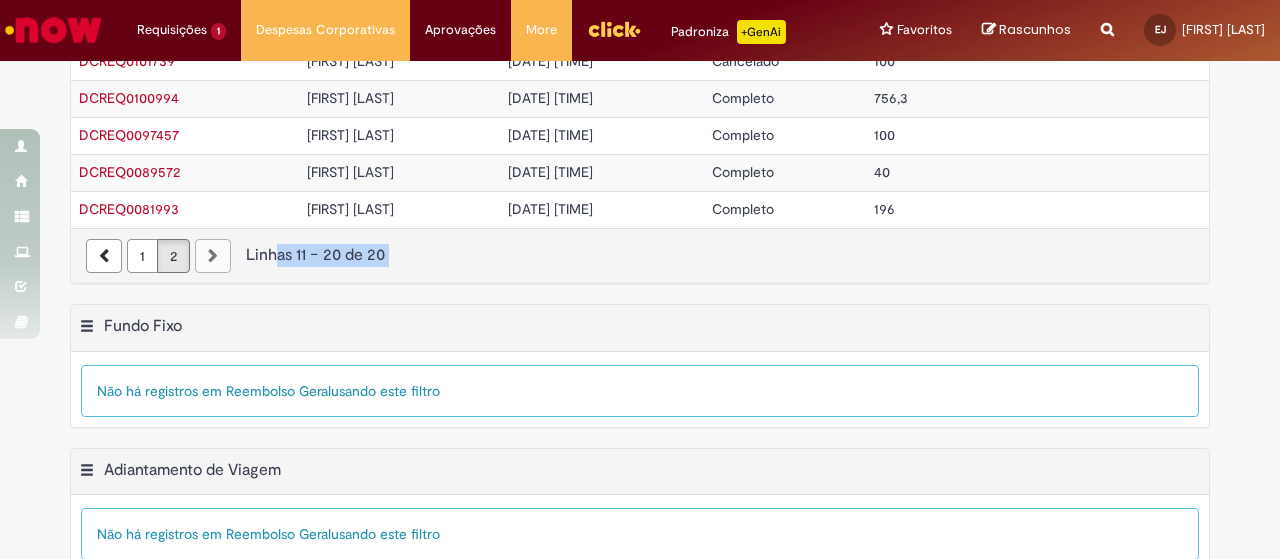 click at bounding box center (213, 256) 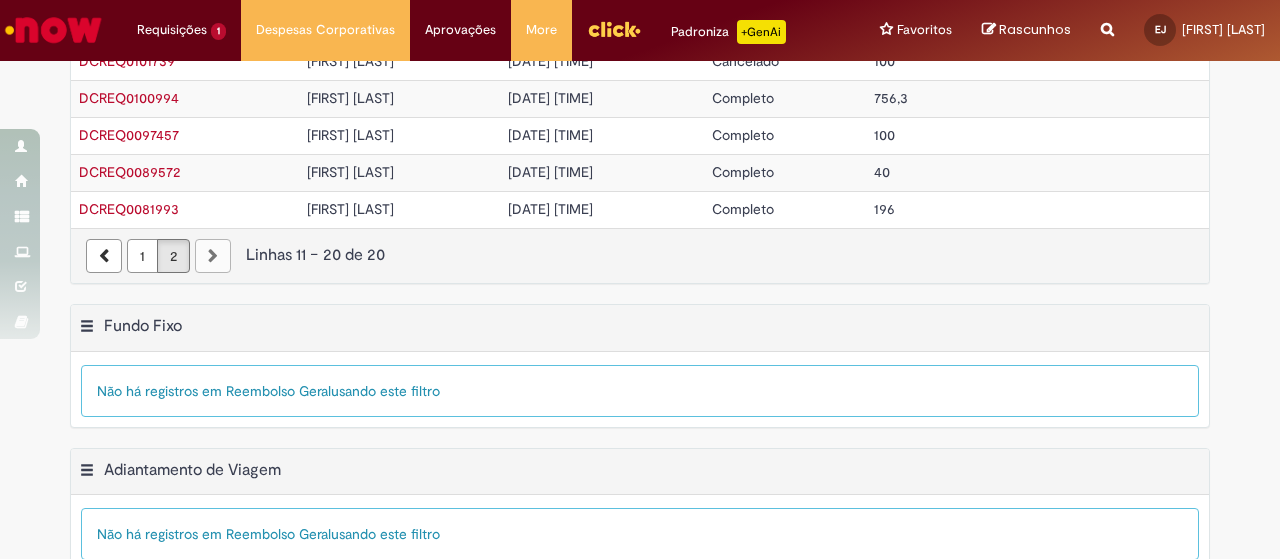 click at bounding box center (213, 256) 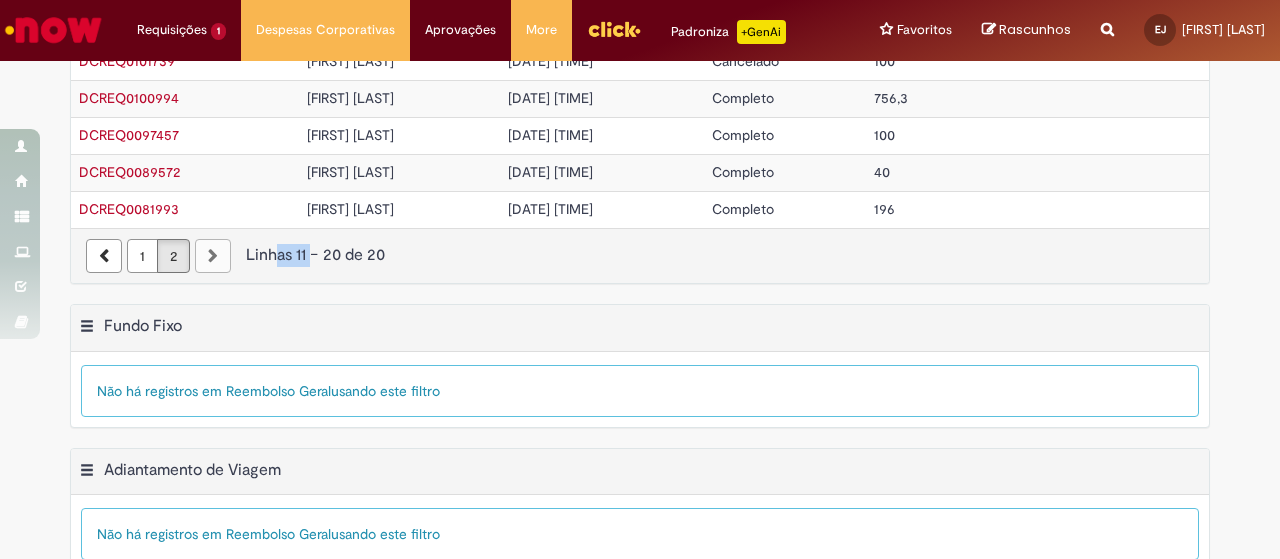 click at bounding box center (213, 256) 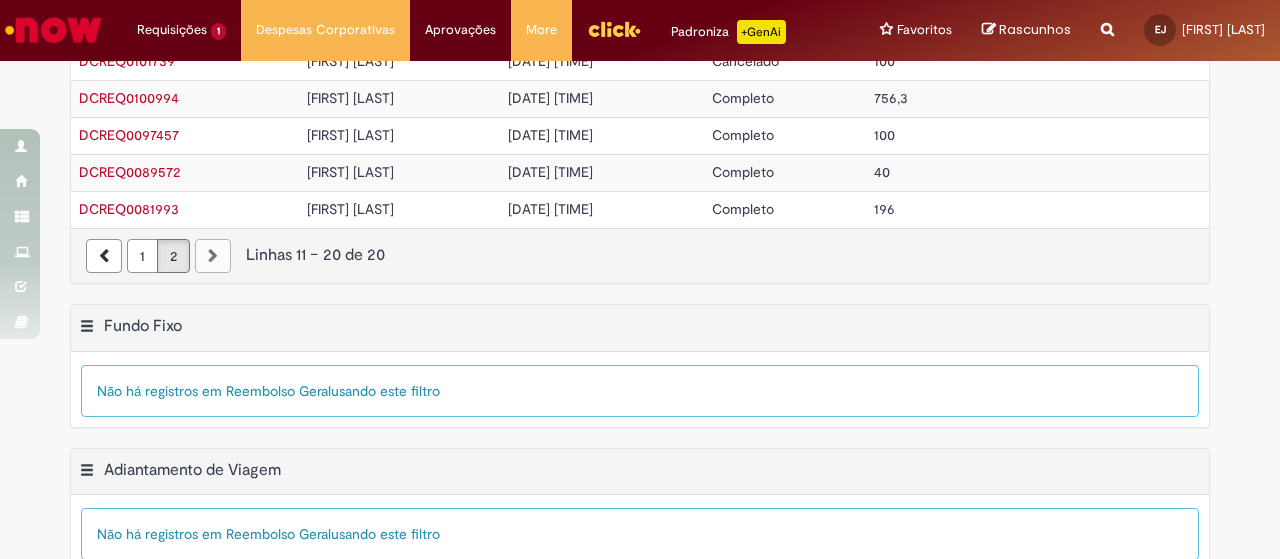 click at bounding box center (213, 256) 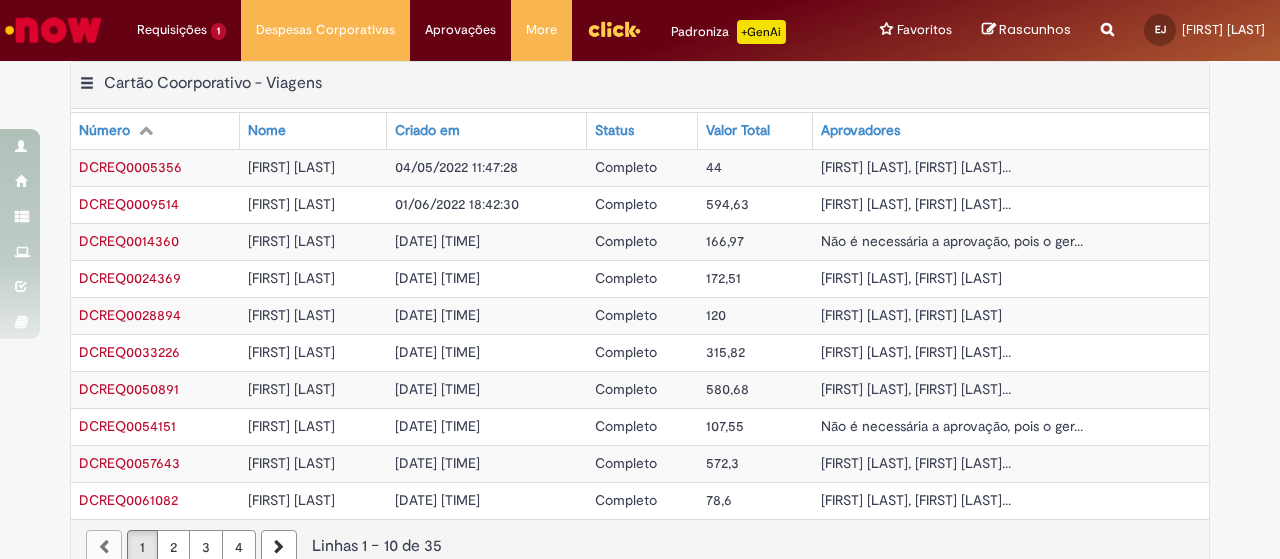 scroll, scrollTop: 848, scrollLeft: 0, axis: vertical 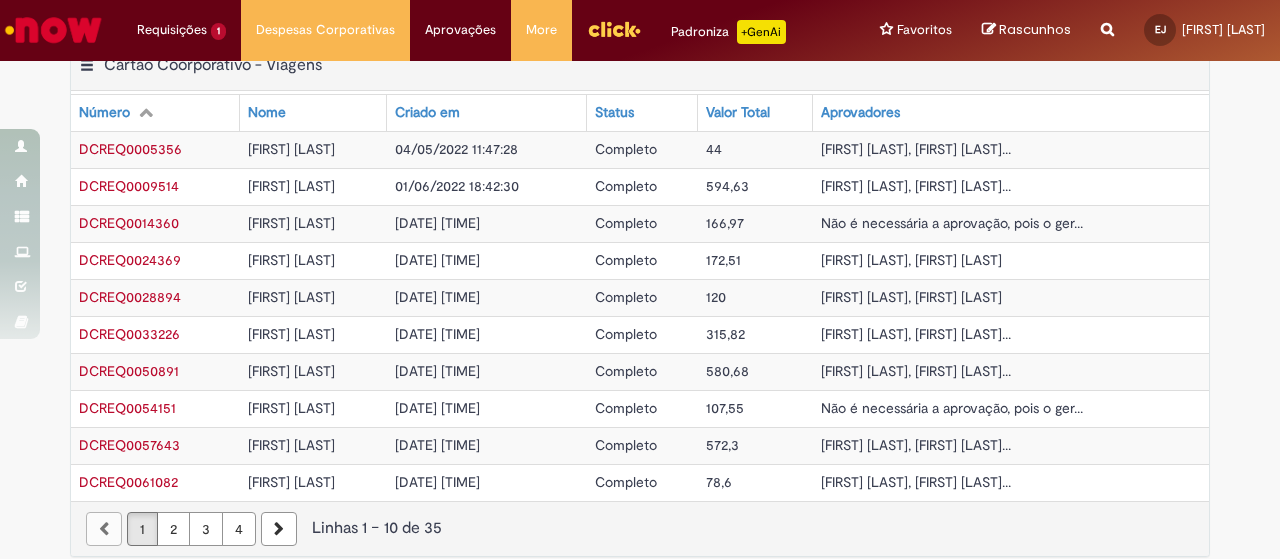 click on "4" at bounding box center (239, 529) 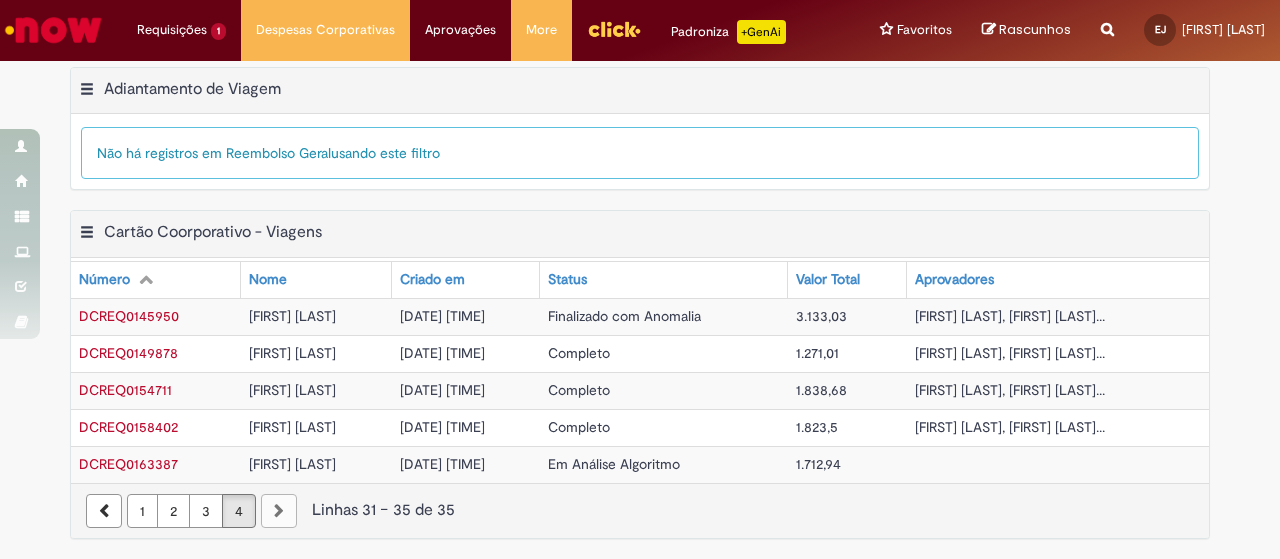 scroll, scrollTop: 664, scrollLeft: 0, axis: vertical 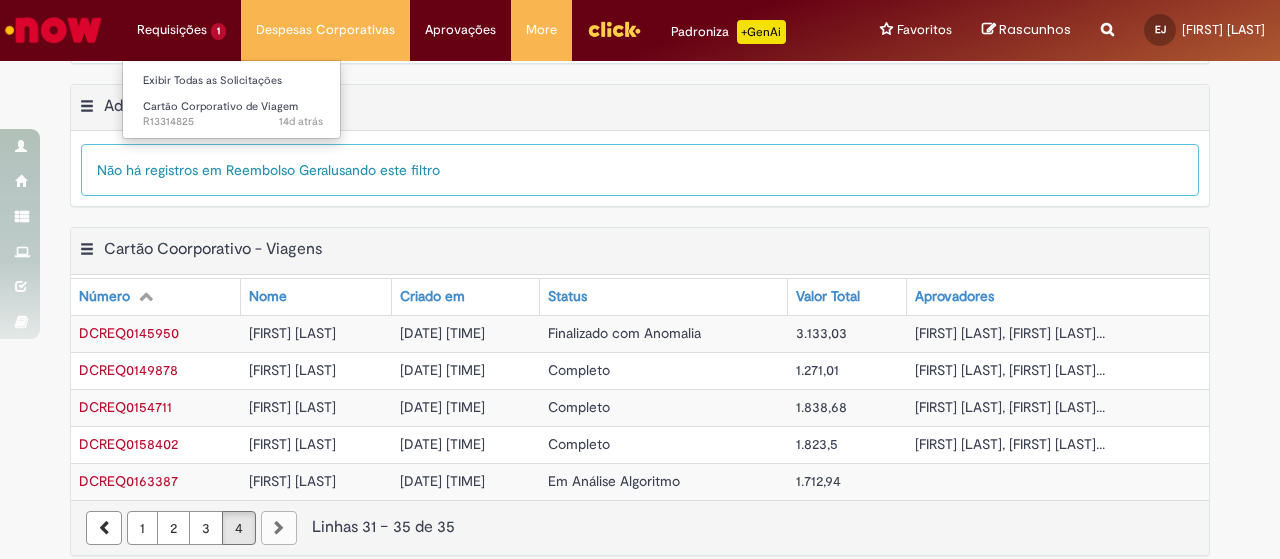 click on "Requisições   1
Exibir Todas as Solicitações
Cartão Corporativo de Viagem
14d atrás 14 dias atrás  R13314825" at bounding box center (181, 30) 